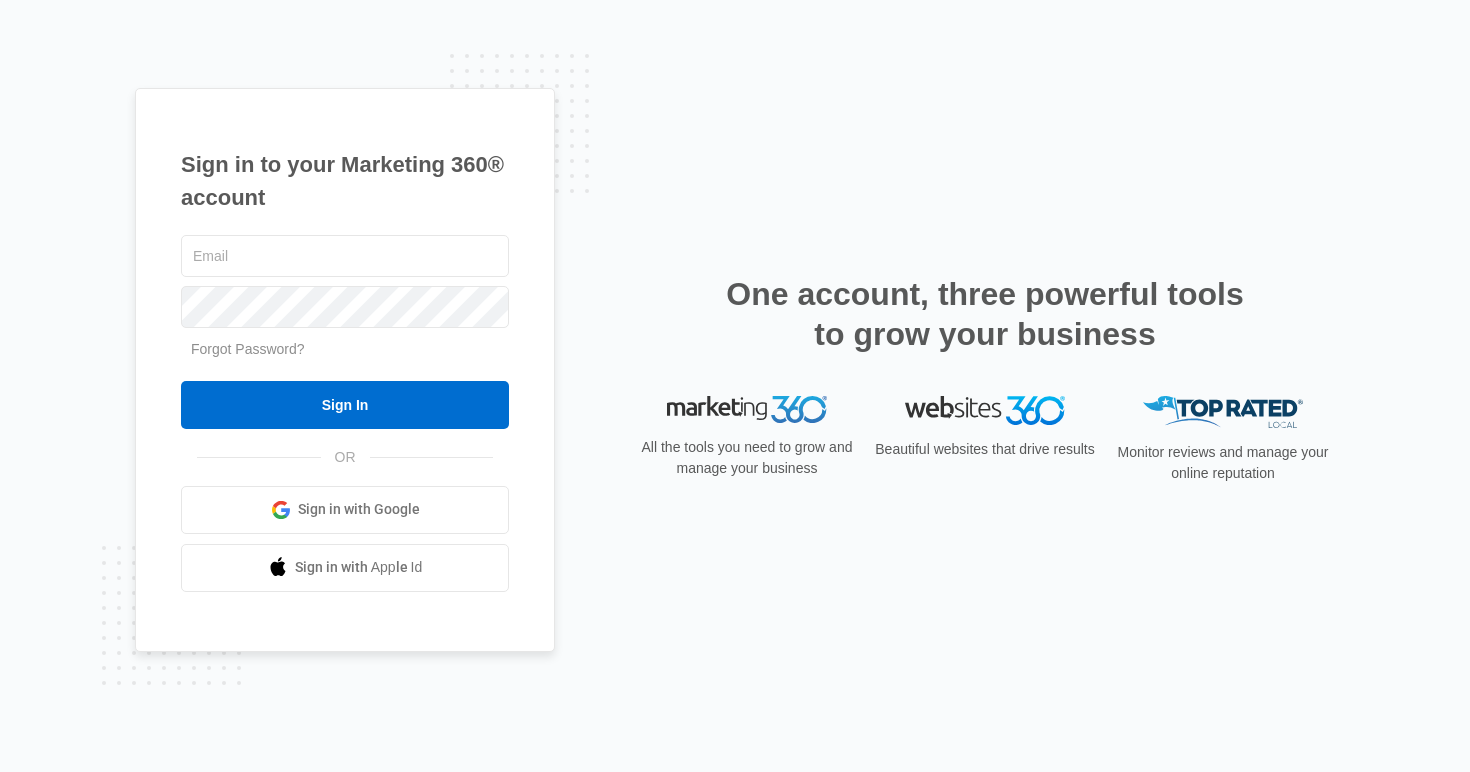 scroll, scrollTop: 0, scrollLeft: 0, axis: both 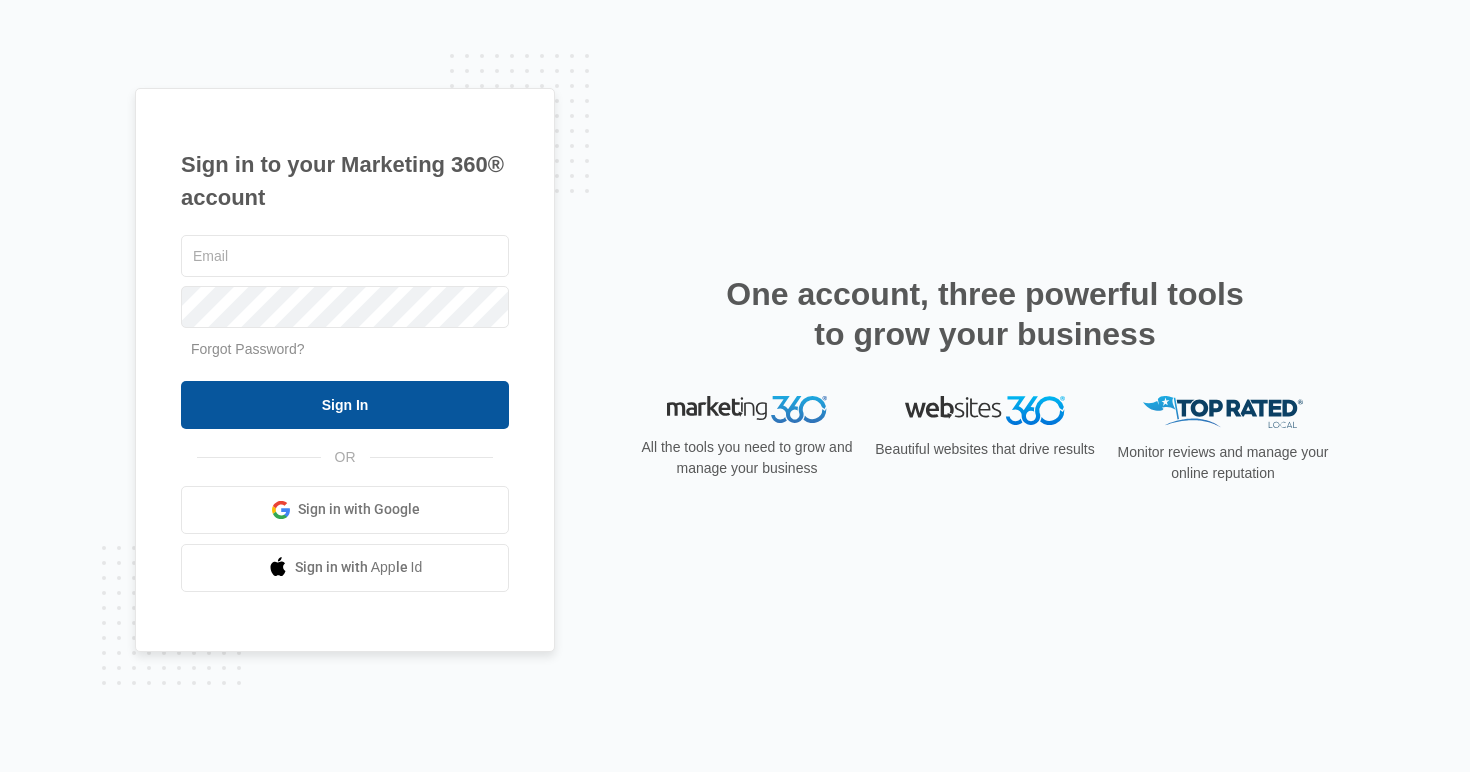 click on "Sign In" at bounding box center (345, 405) 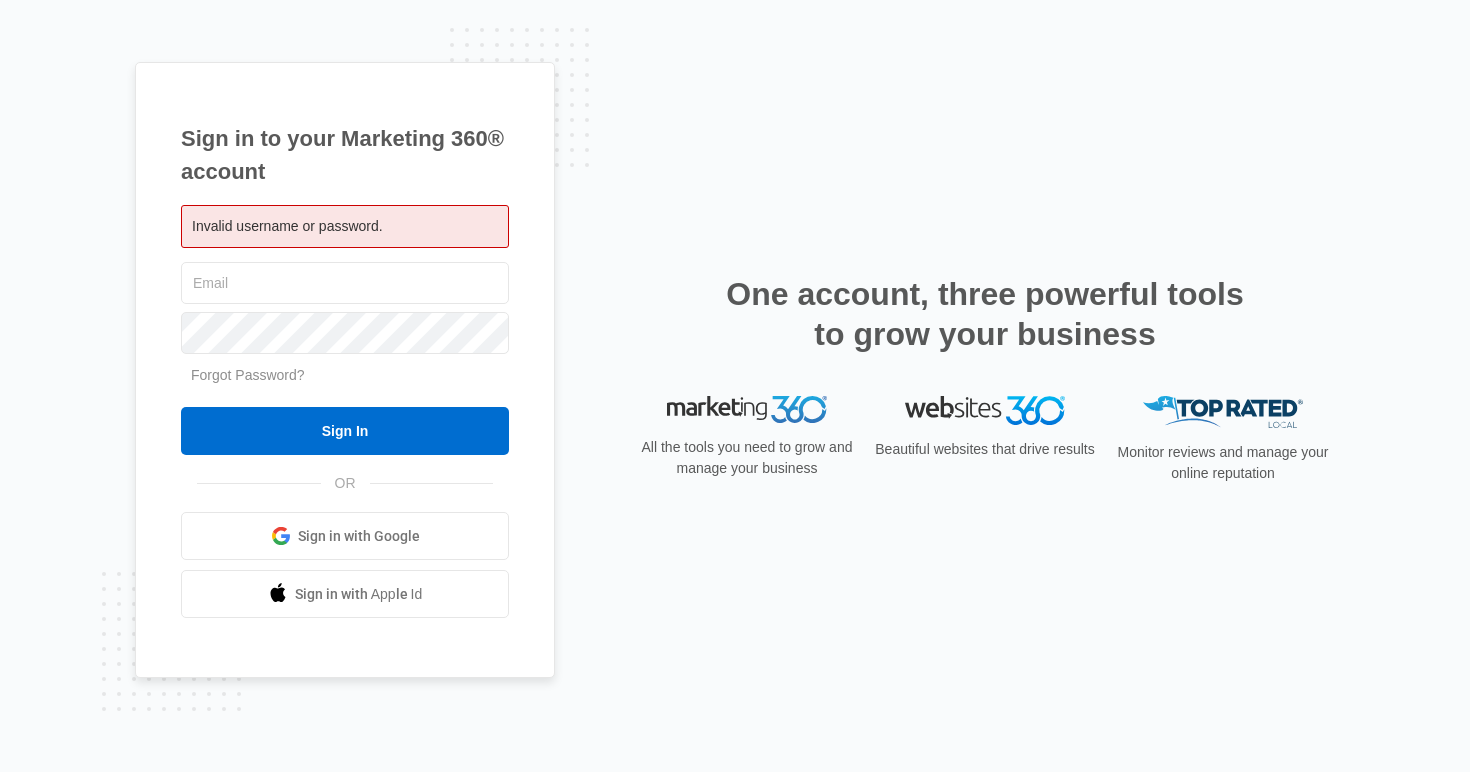 scroll, scrollTop: 0, scrollLeft: 0, axis: both 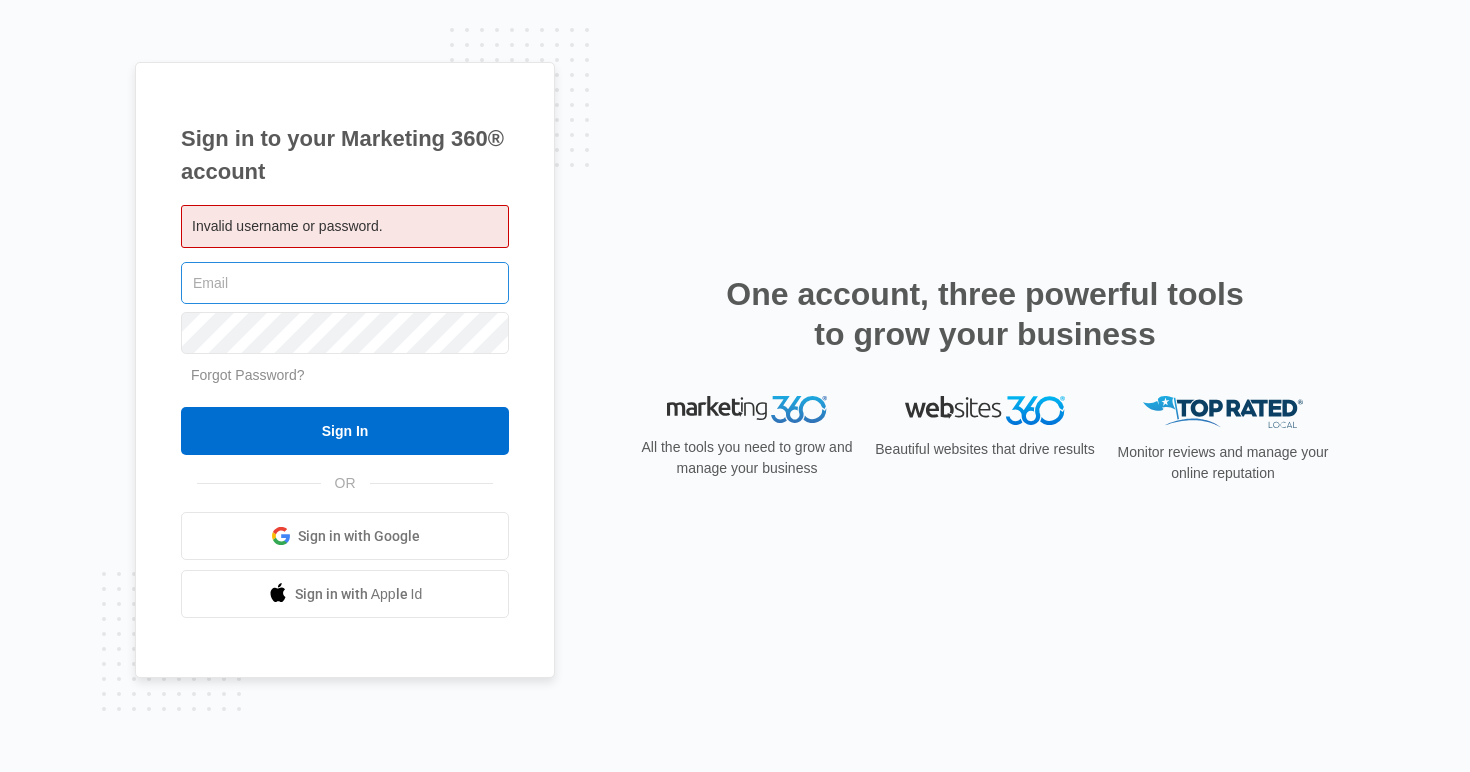 click at bounding box center [345, 283] 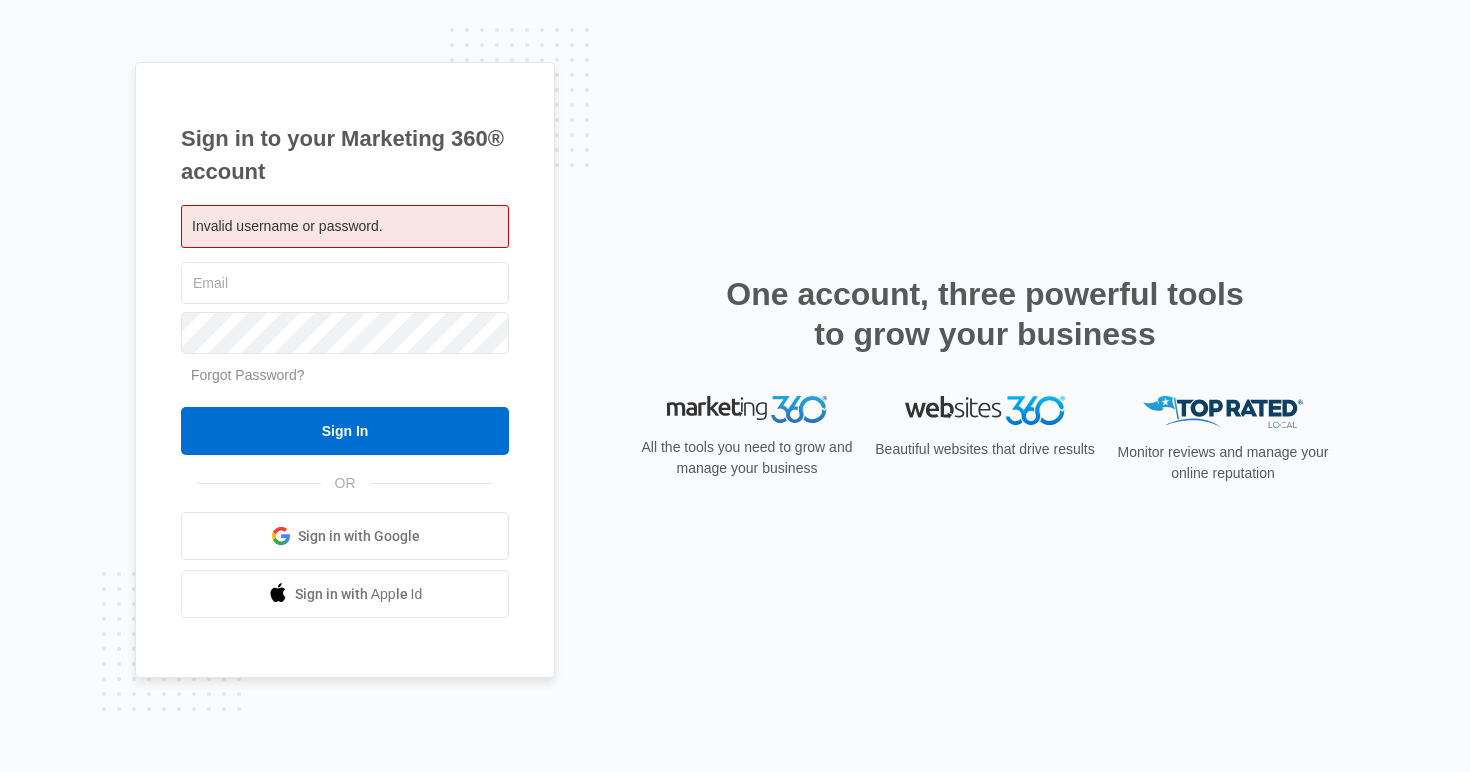type on "dominic.bejarano@madwire.com" 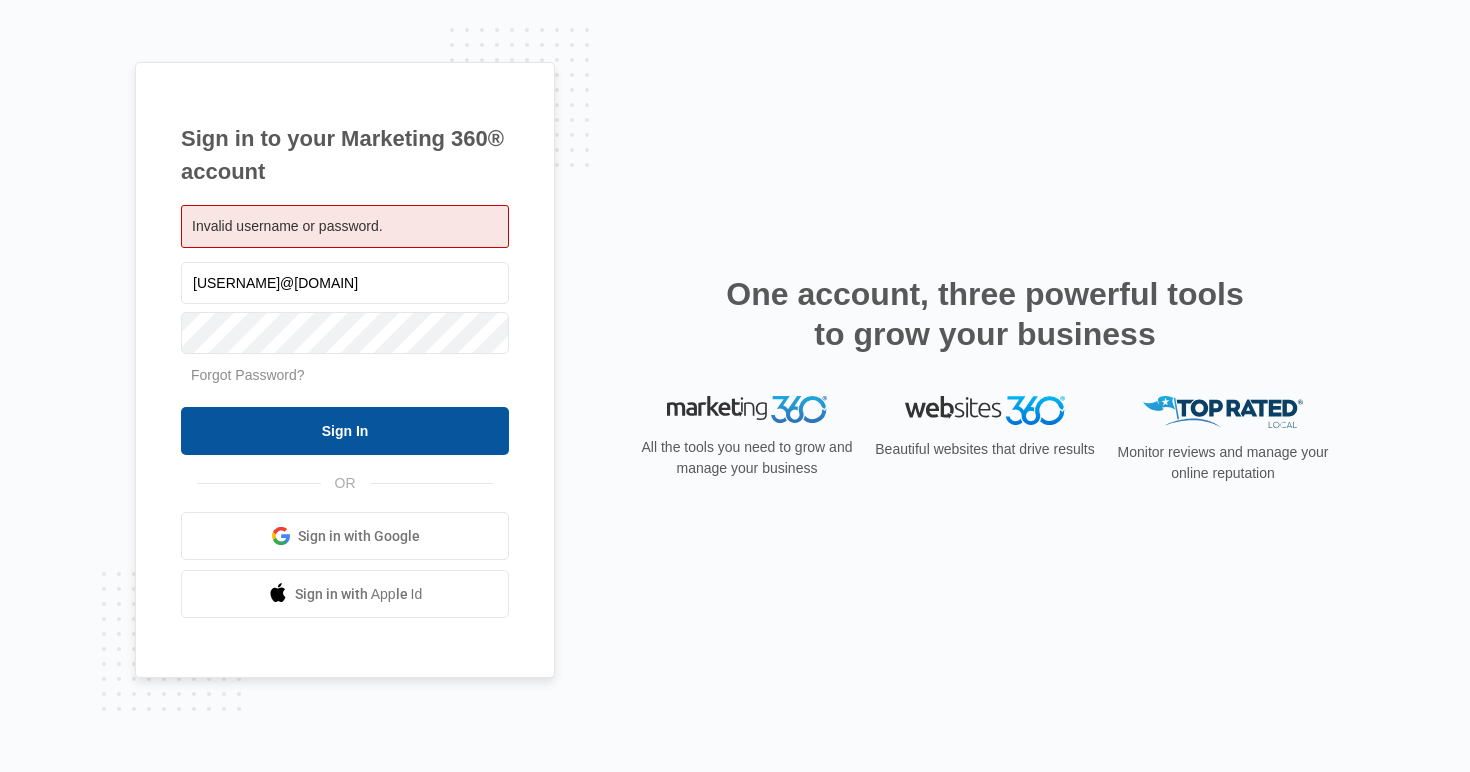 click on "Sign In" at bounding box center [345, 431] 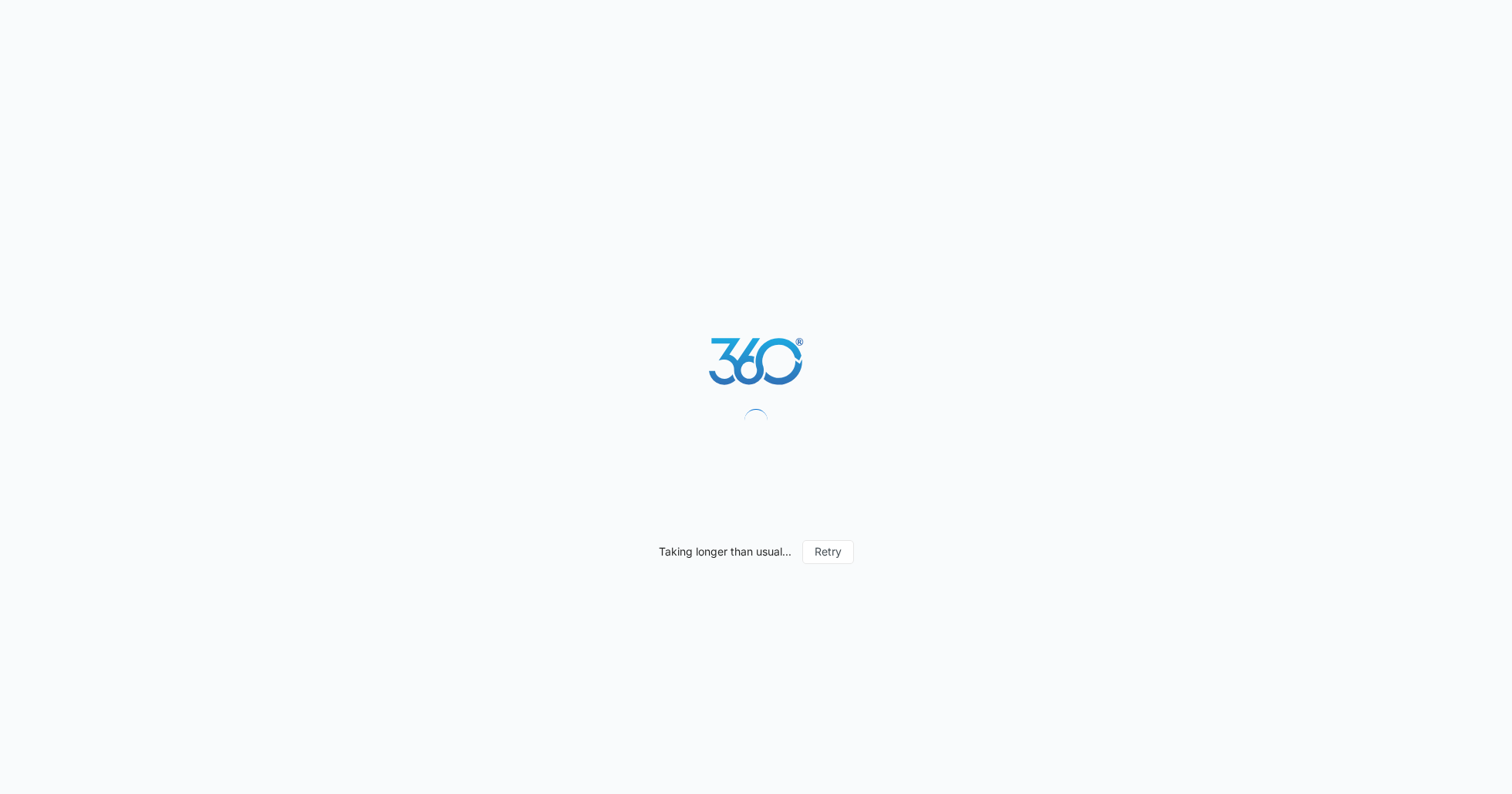 scroll, scrollTop: 0, scrollLeft: 0, axis: both 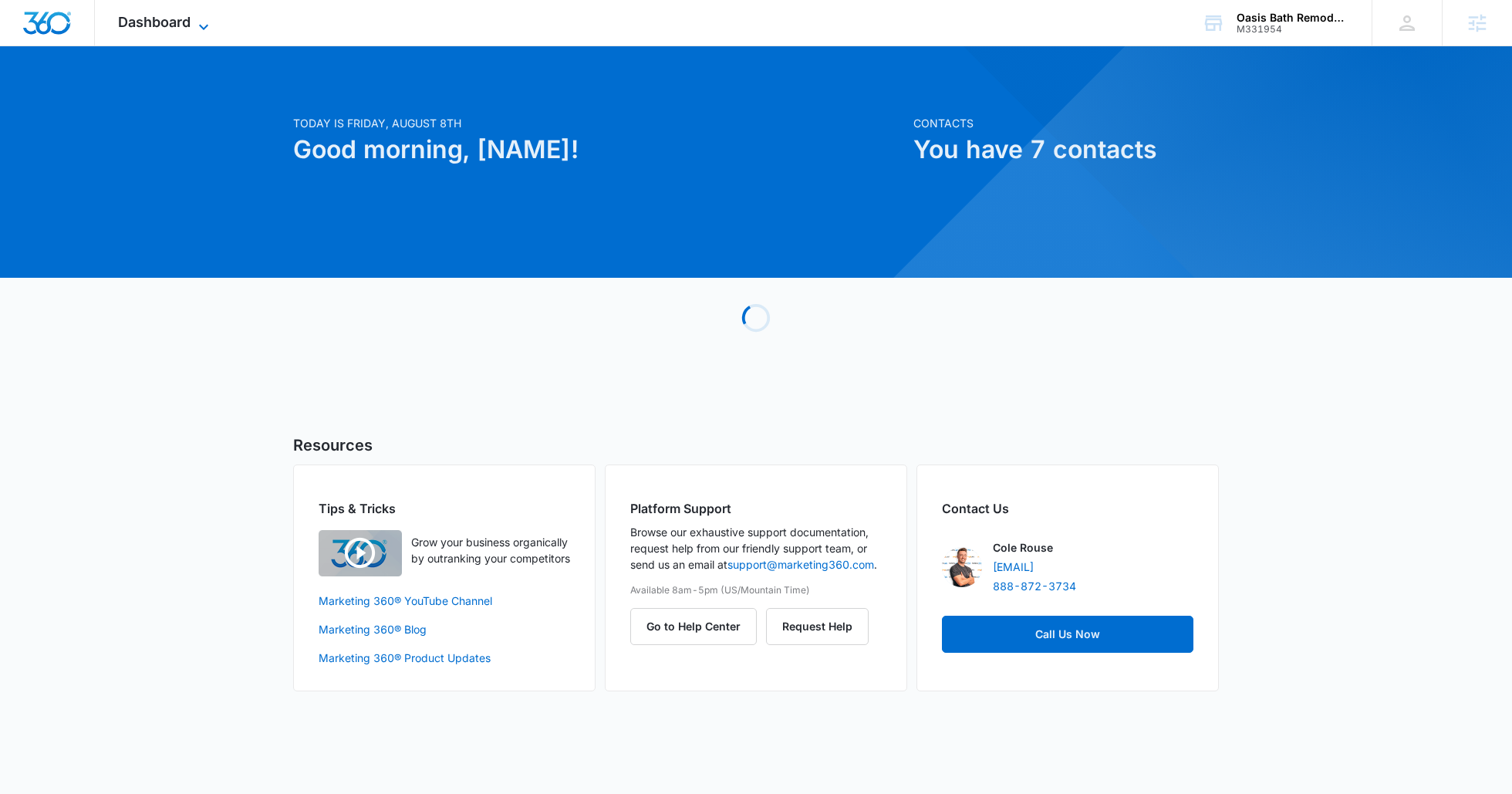 click 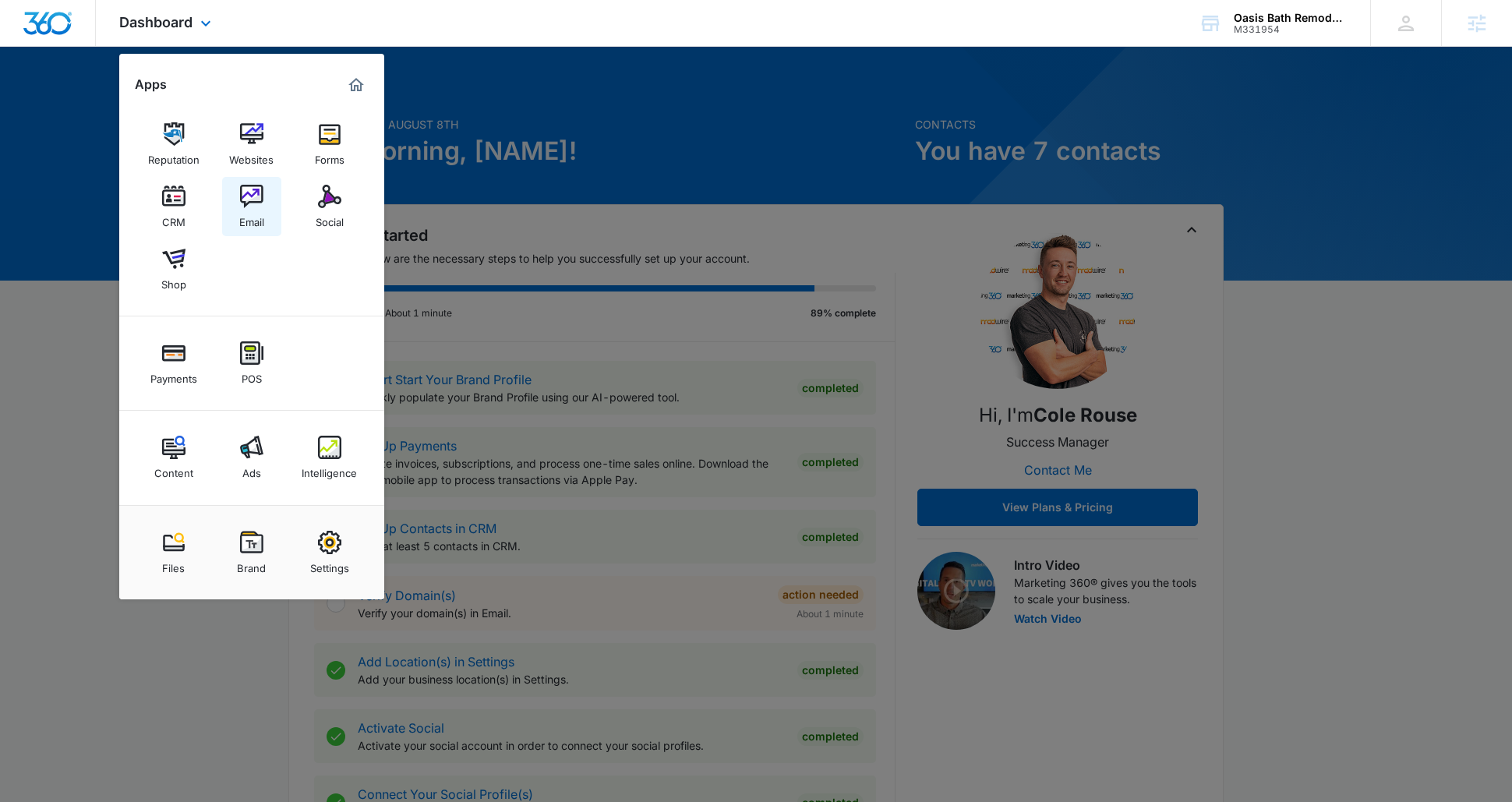 click at bounding box center [252, 196] 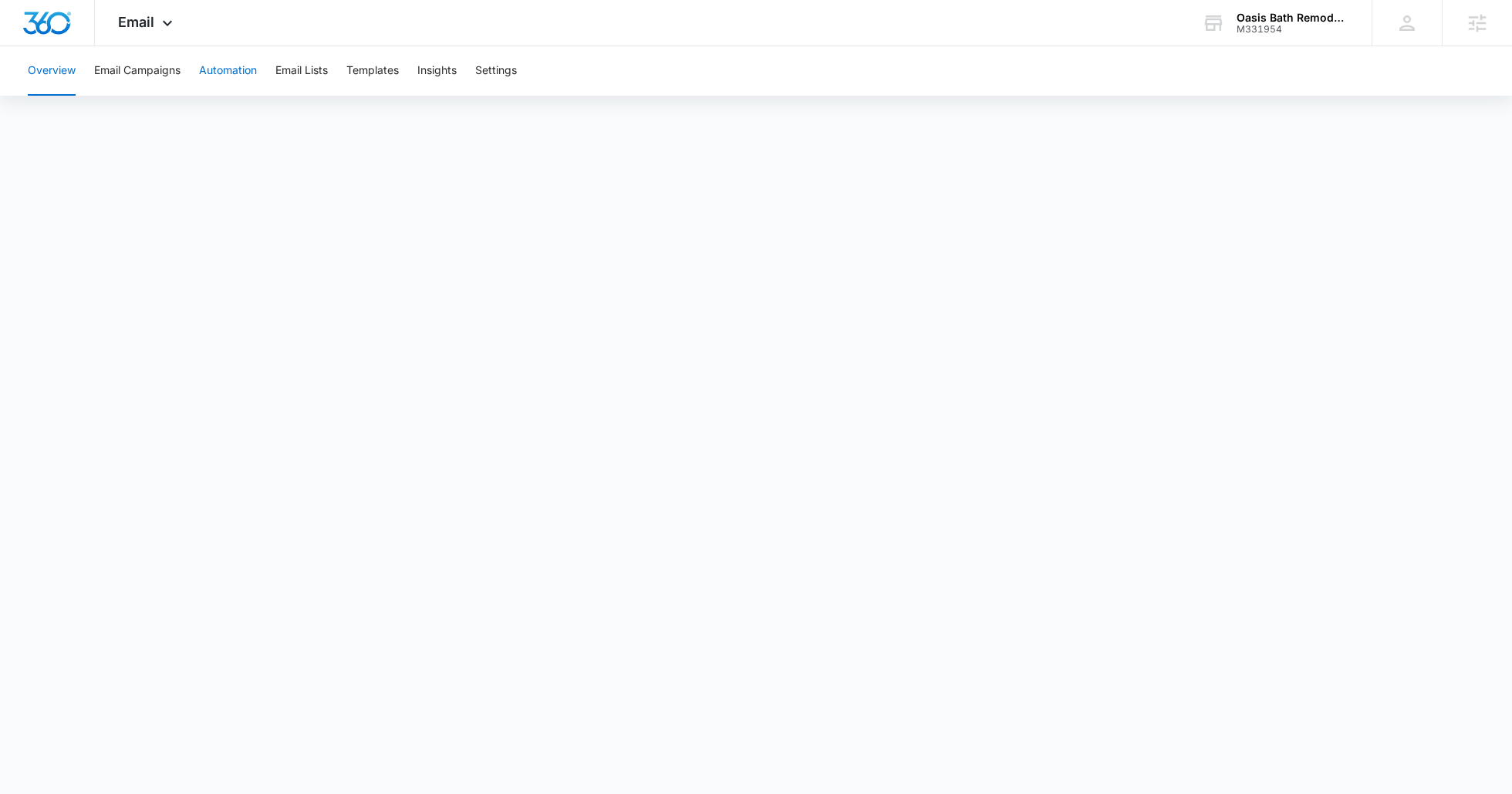 click on "Automation" at bounding box center [228, 71] 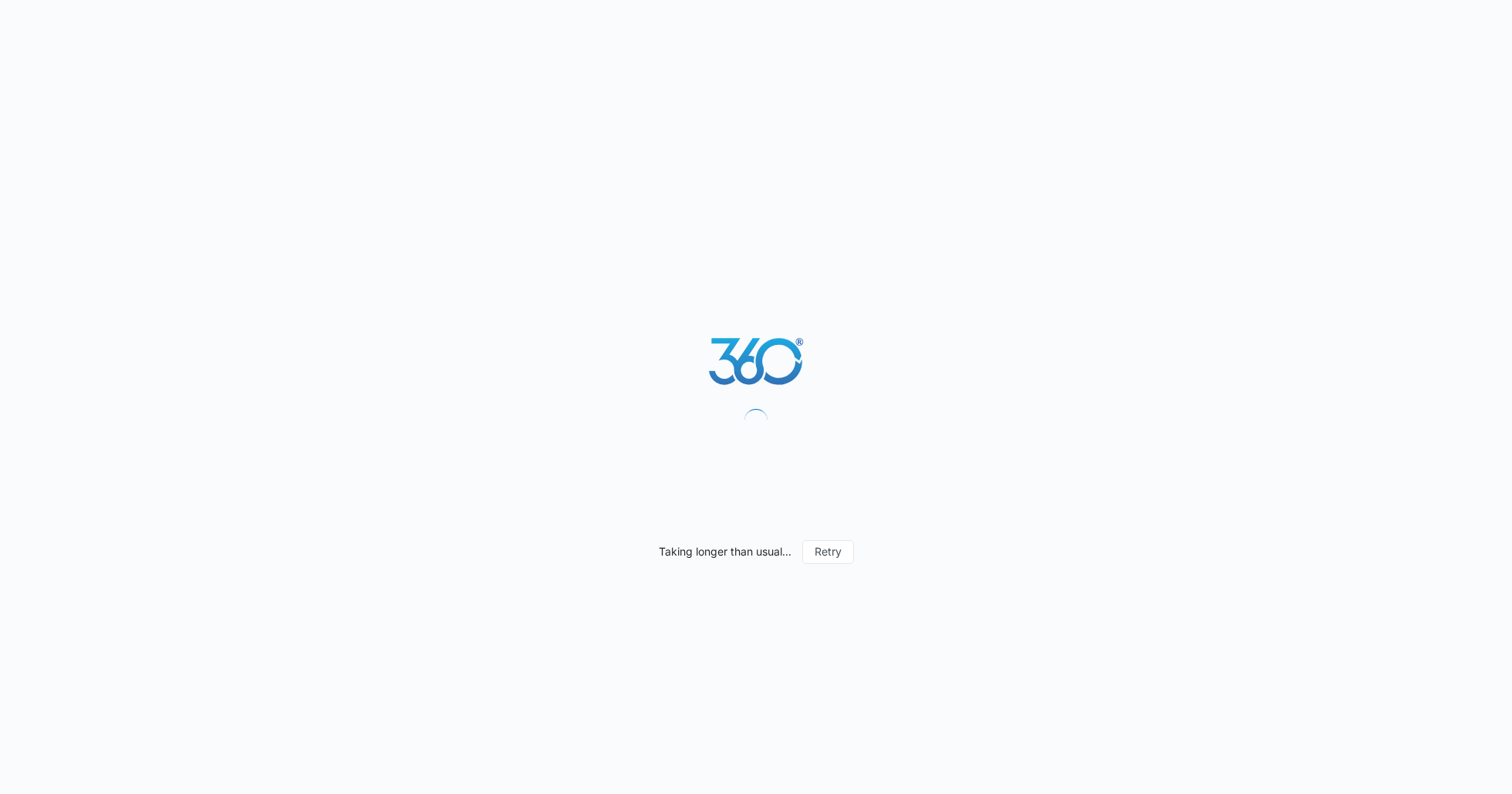 scroll, scrollTop: 0, scrollLeft: 0, axis: both 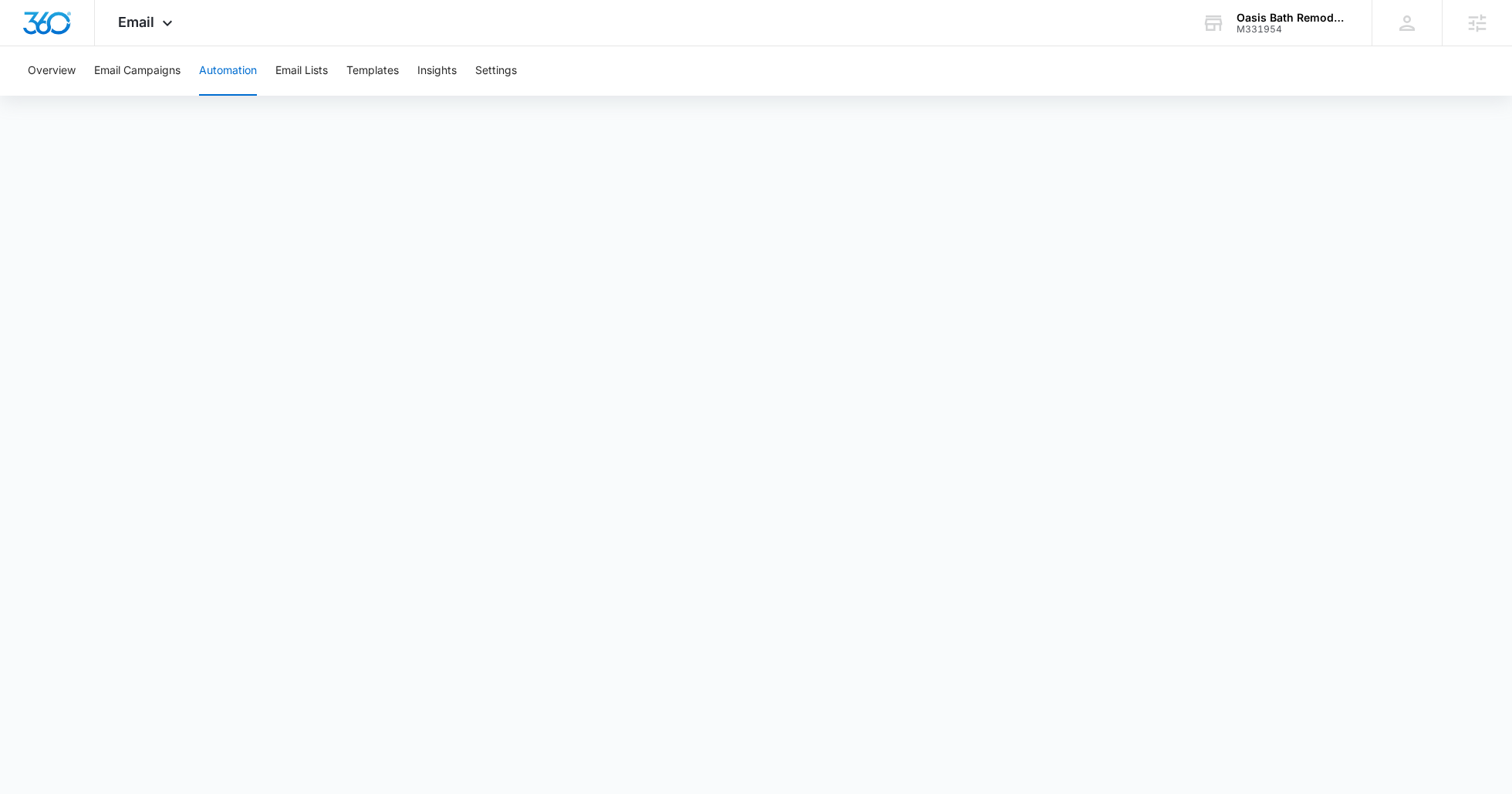 click on "Overview Email Campaigns Automation Email Lists Templates Insights Settings" at bounding box center [756, 403] 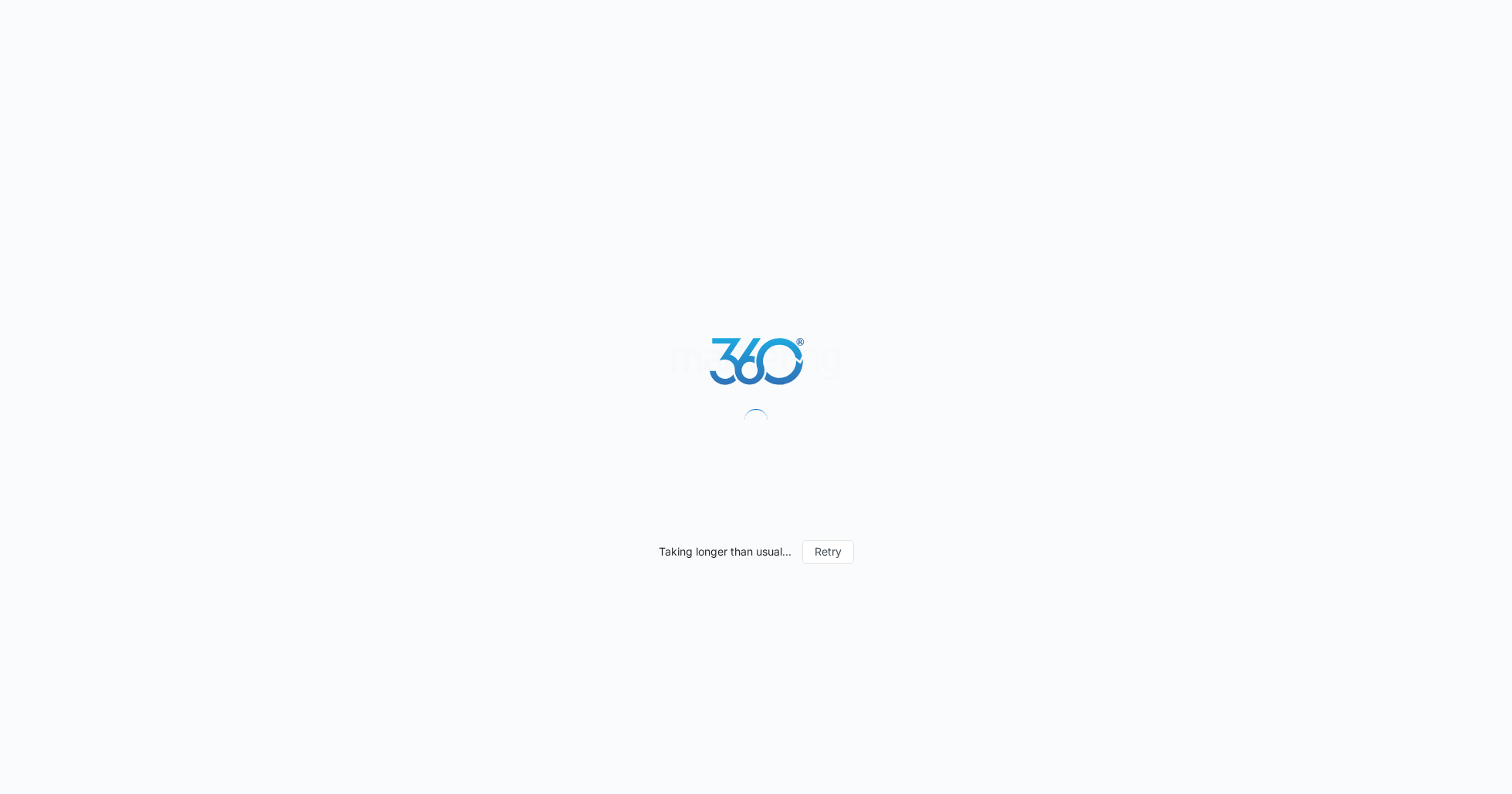 scroll, scrollTop: 0, scrollLeft: 0, axis: both 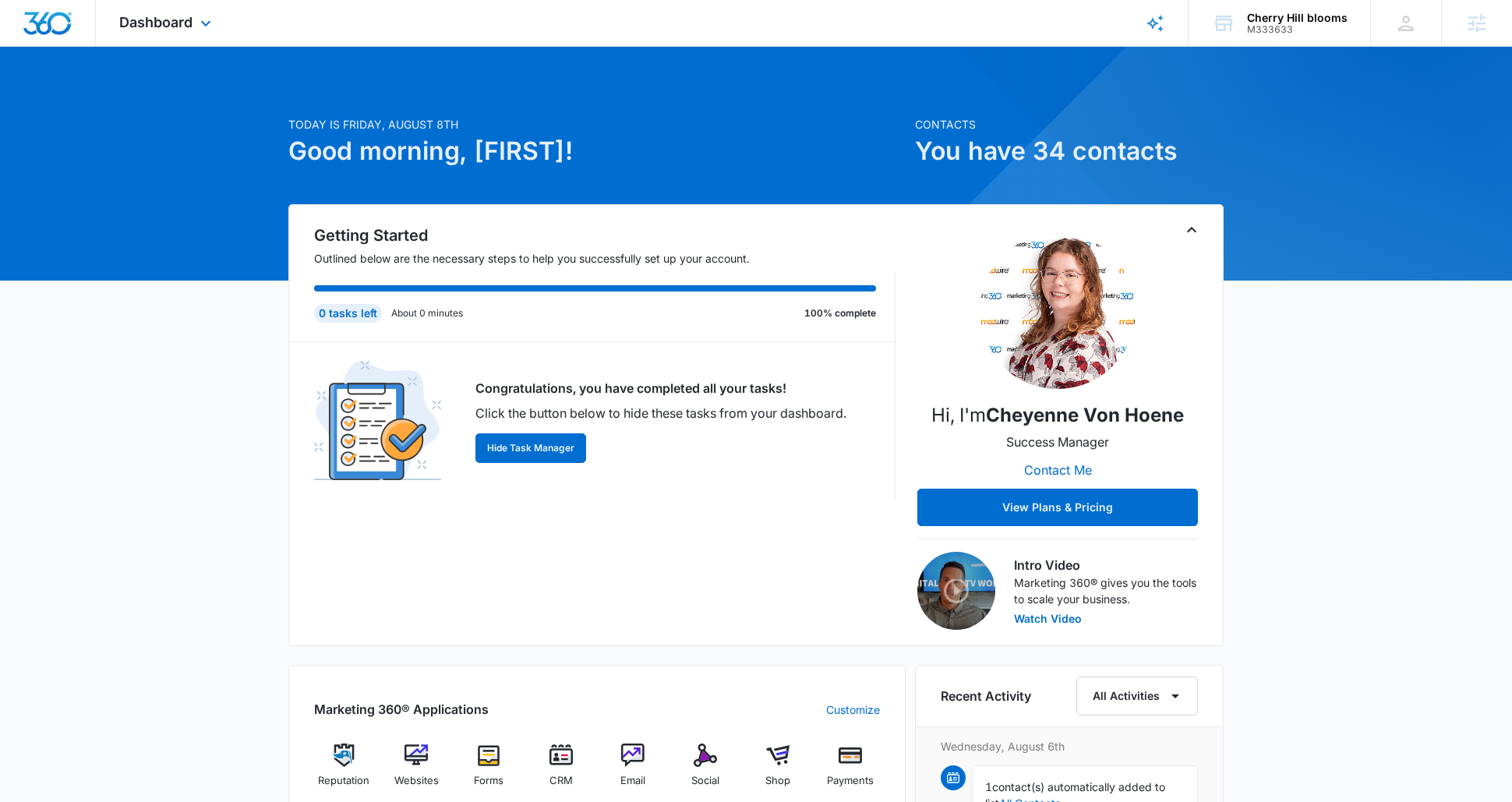 click on "Dashboard Apps Reputation Websites Forms CRM Email Social Shop Payments POS Content Ads Intelligence Files Brand Settings" at bounding box center [167, 23] 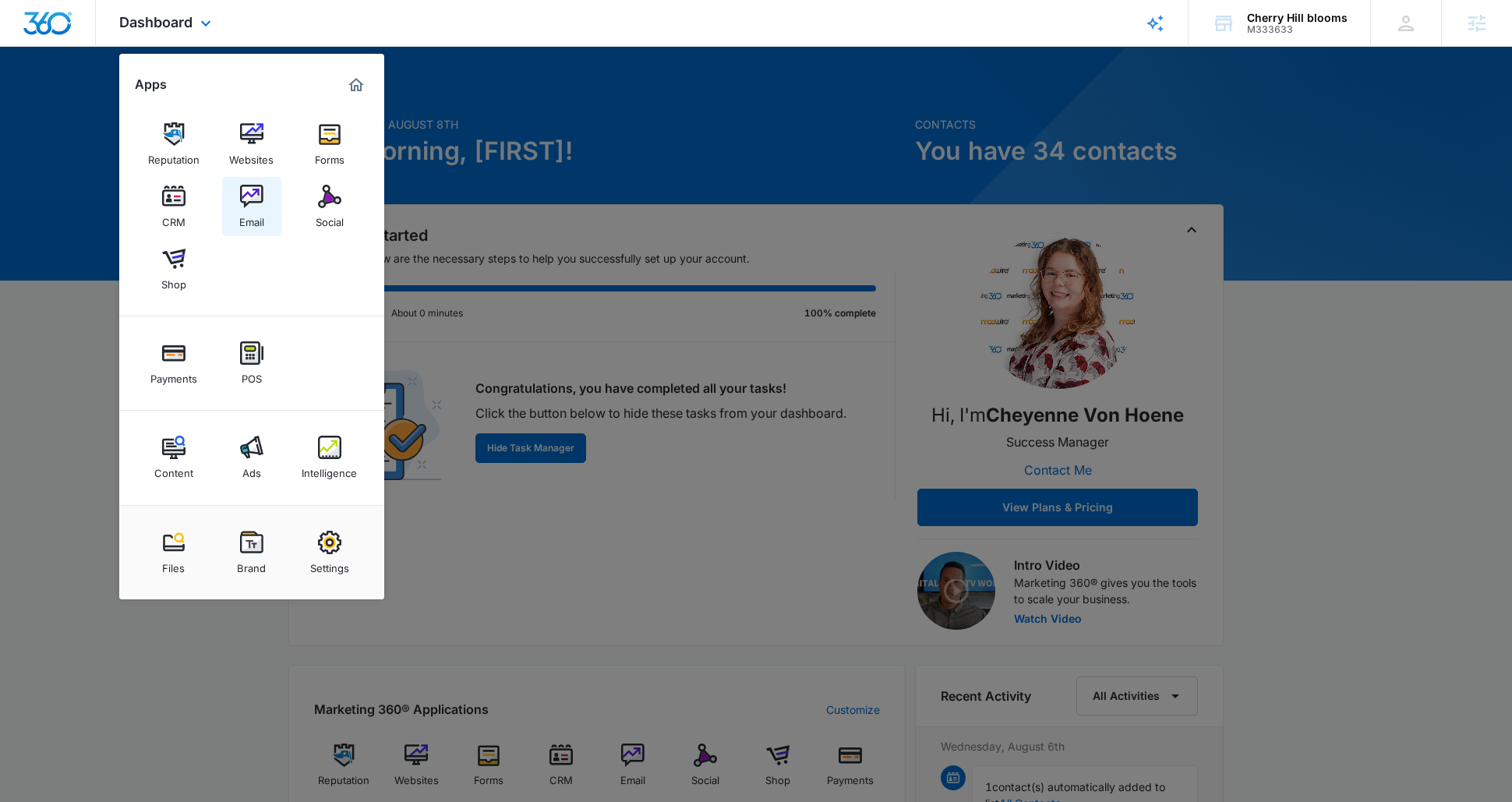 click on "Email" at bounding box center [252, 218] 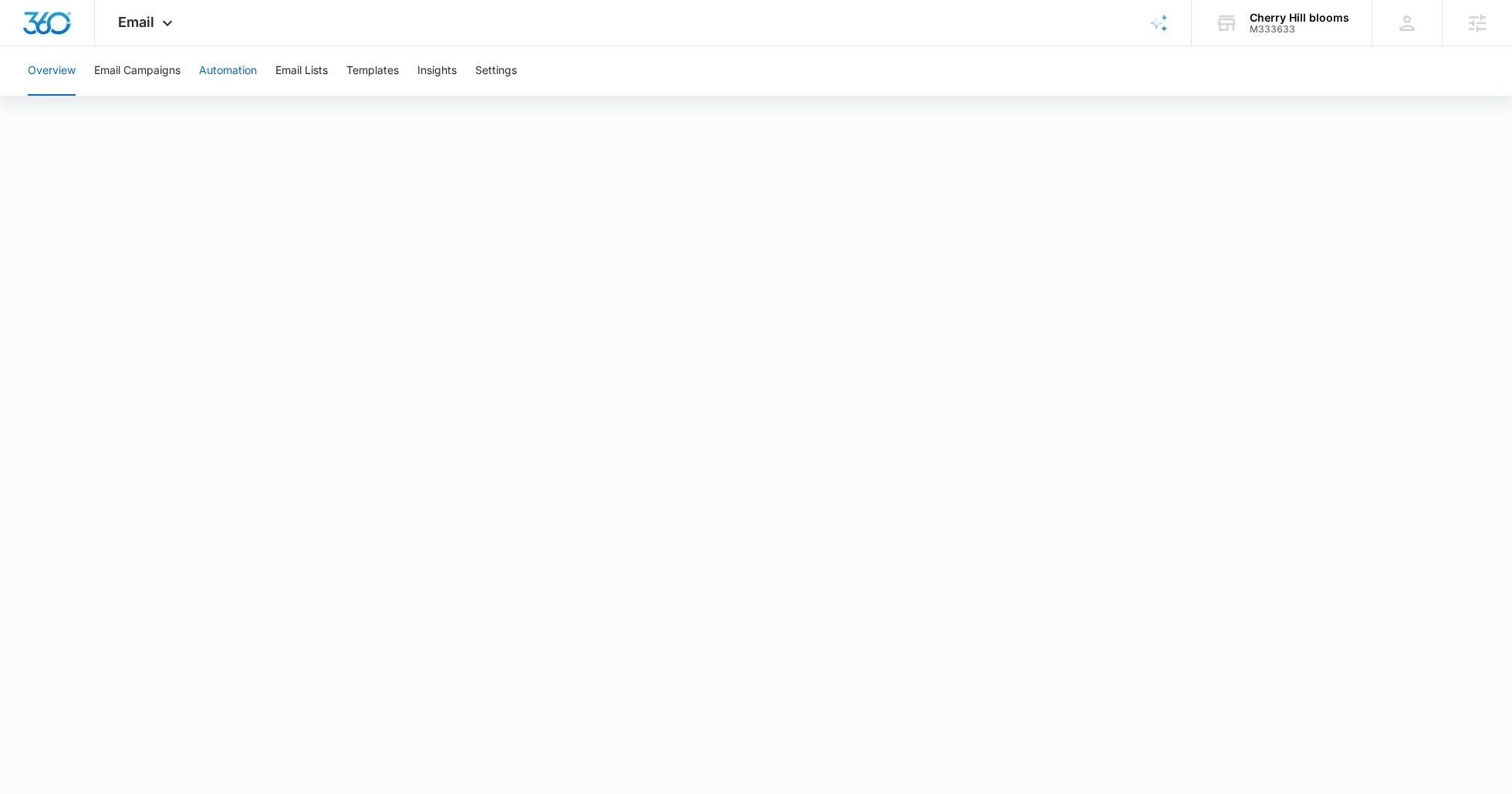 click on "Automation" at bounding box center (228, 71) 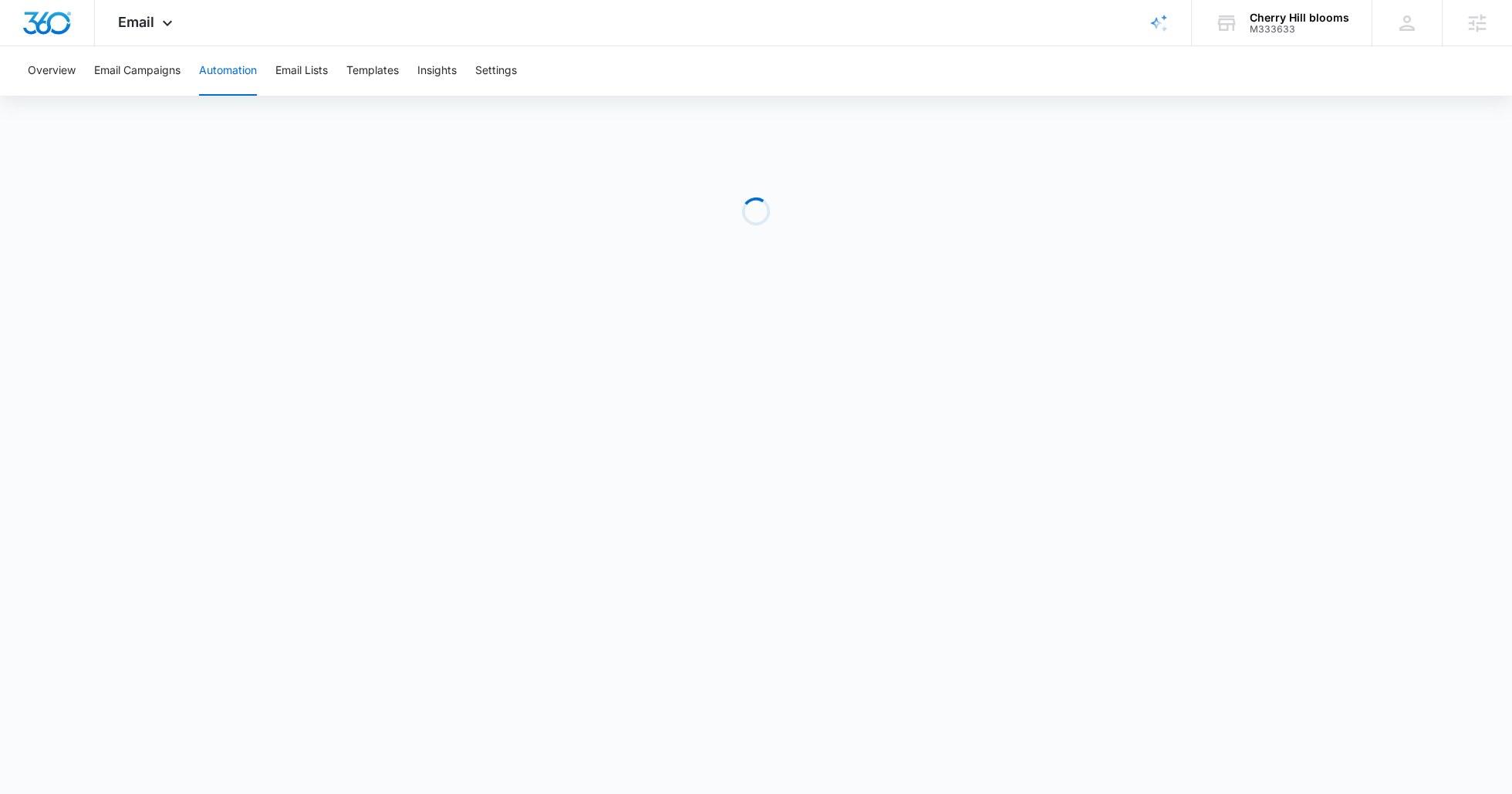 click on "Automation" at bounding box center (228, 71) 